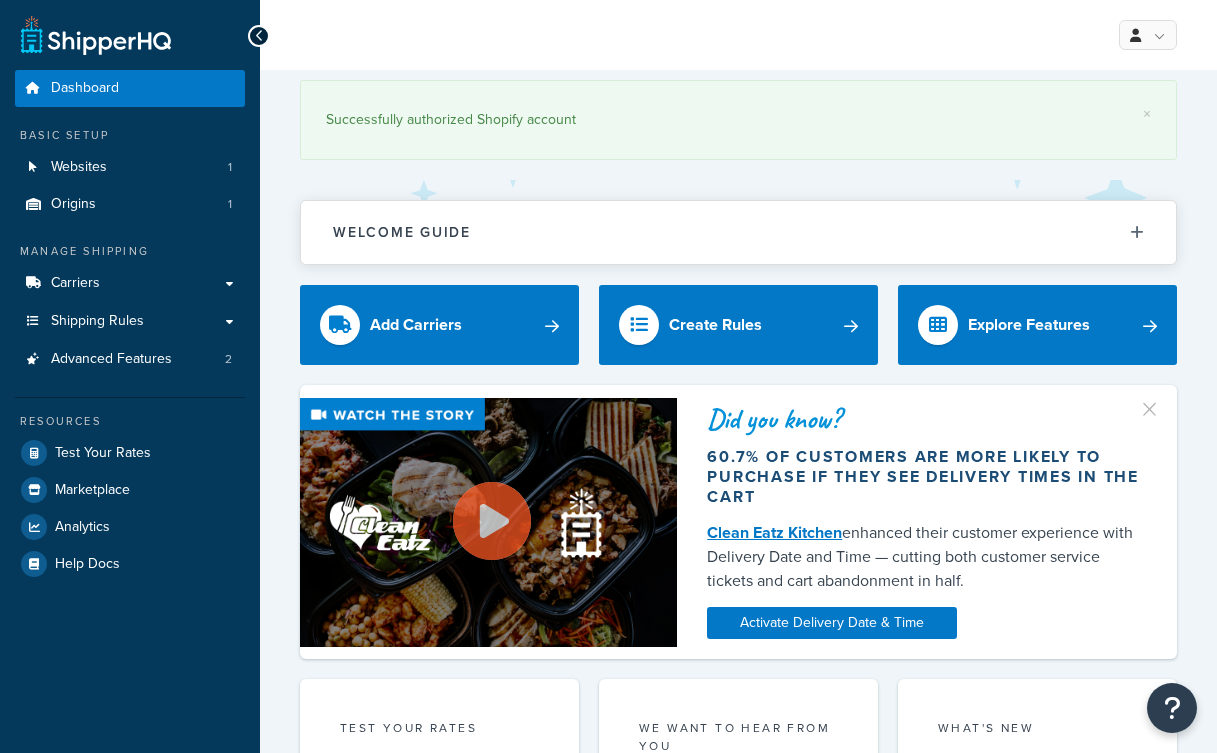 scroll, scrollTop: 0, scrollLeft: 0, axis: both 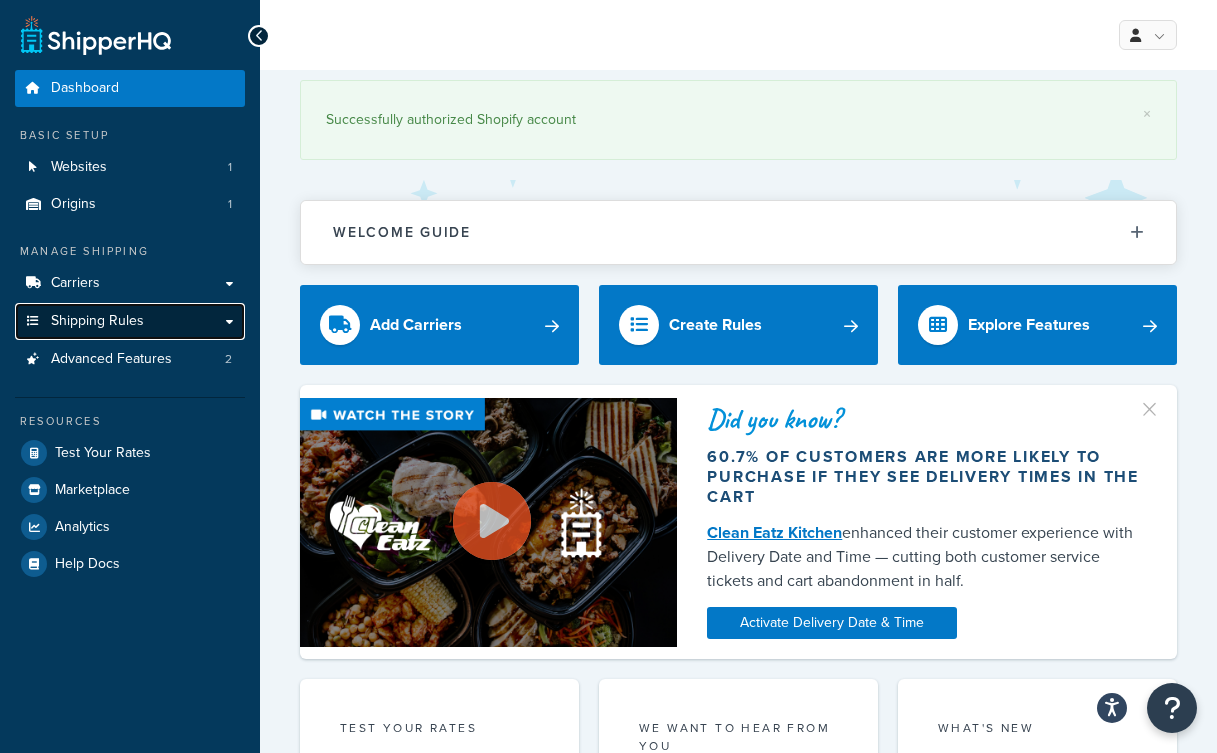click on "Shipping Rules" at bounding box center (97, 321) 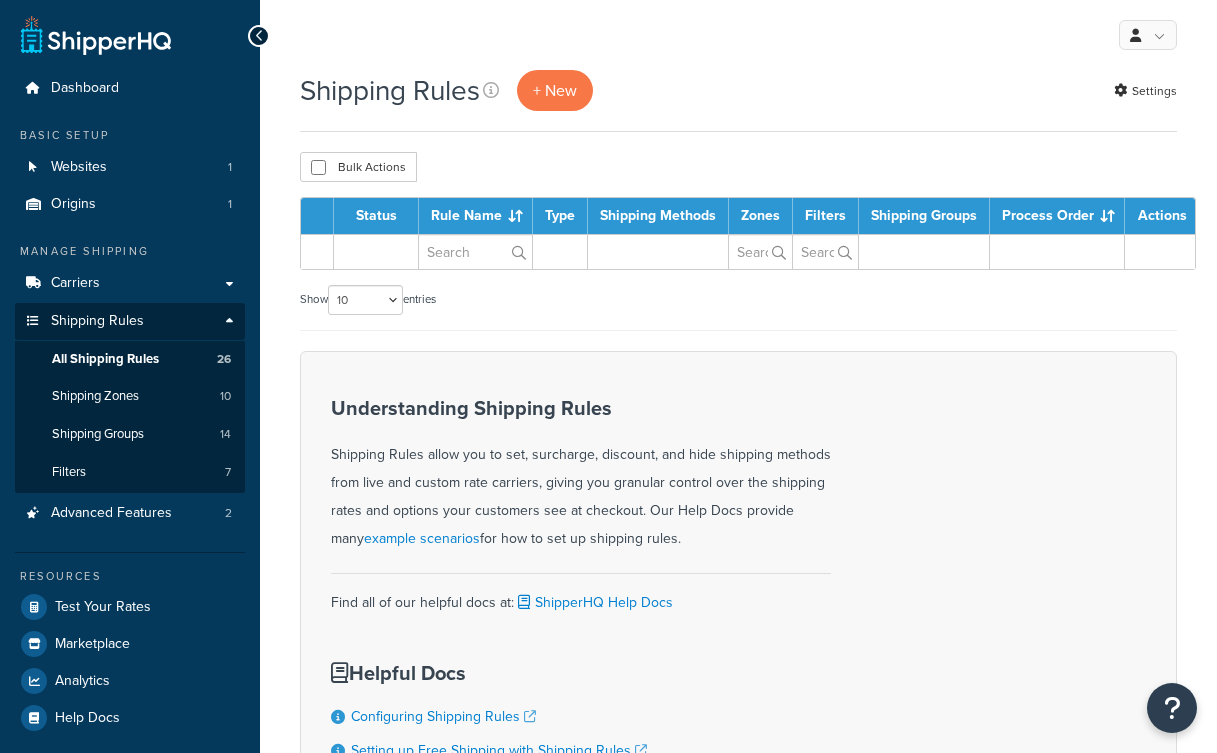 scroll, scrollTop: 0, scrollLeft: 0, axis: both 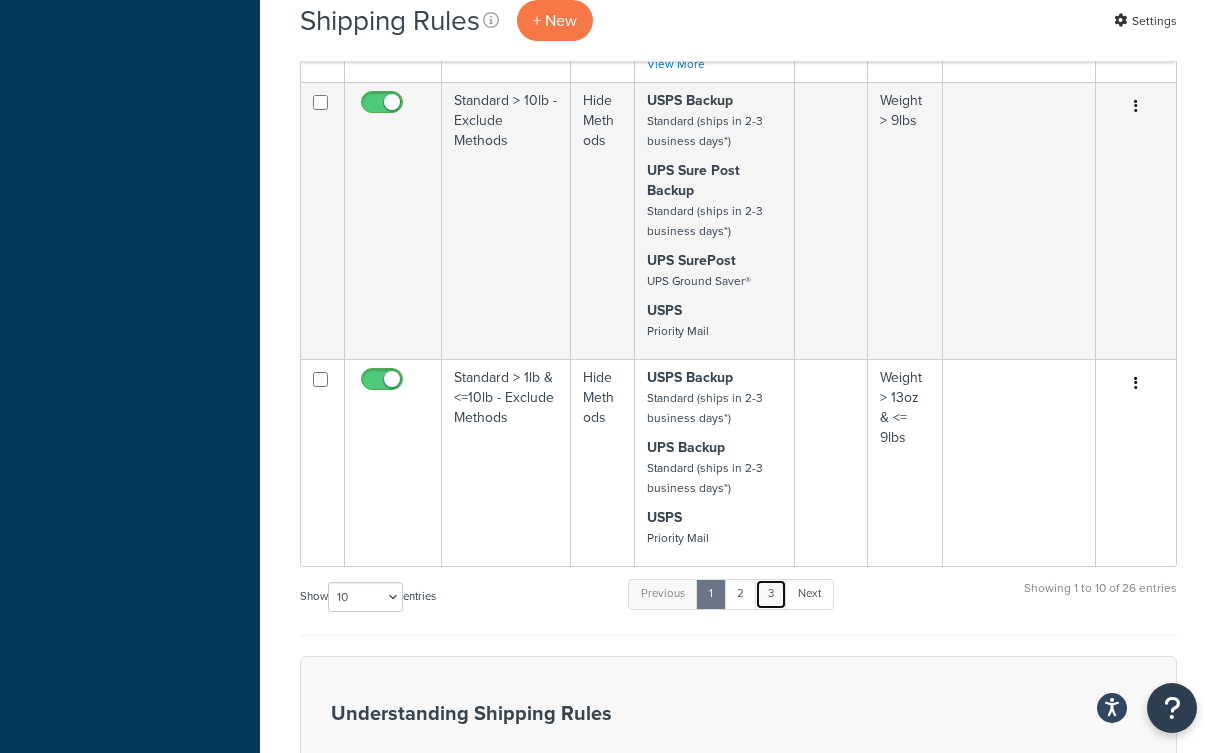 click on "3" at bounding box center [771, 594] 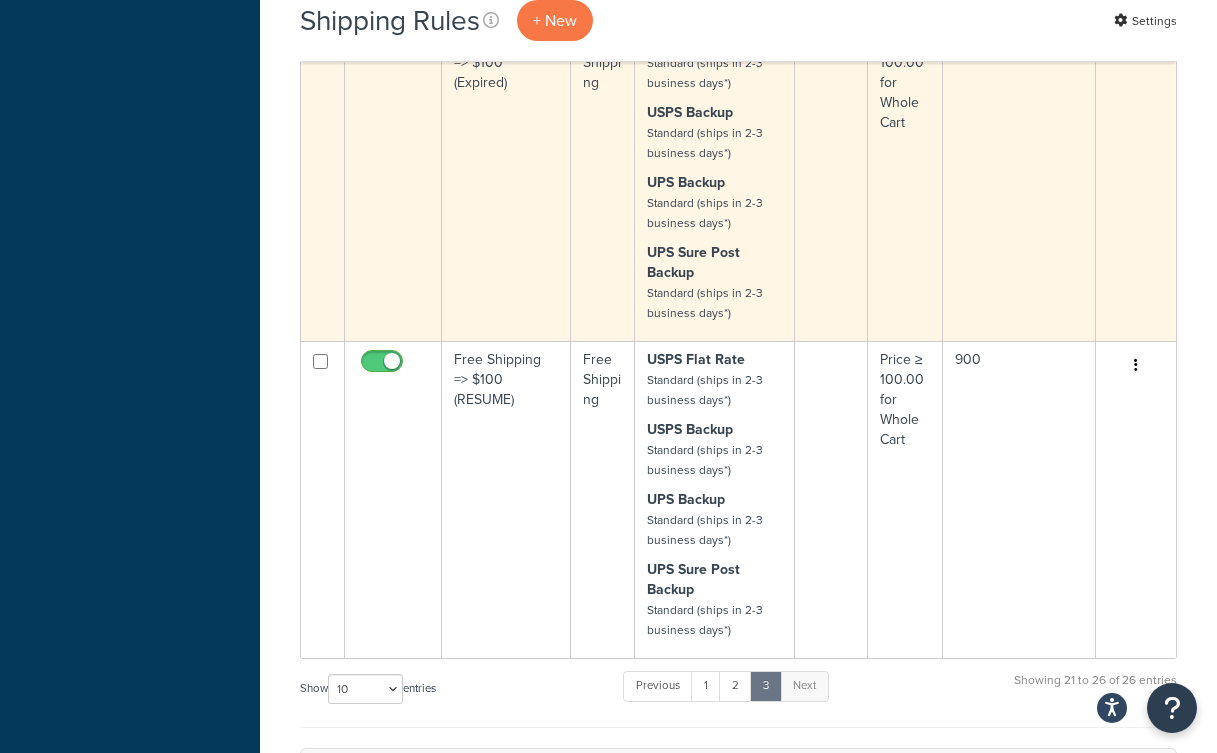 scroll, scrollTop: 1373, scrollLeft: 0, axis: vertical 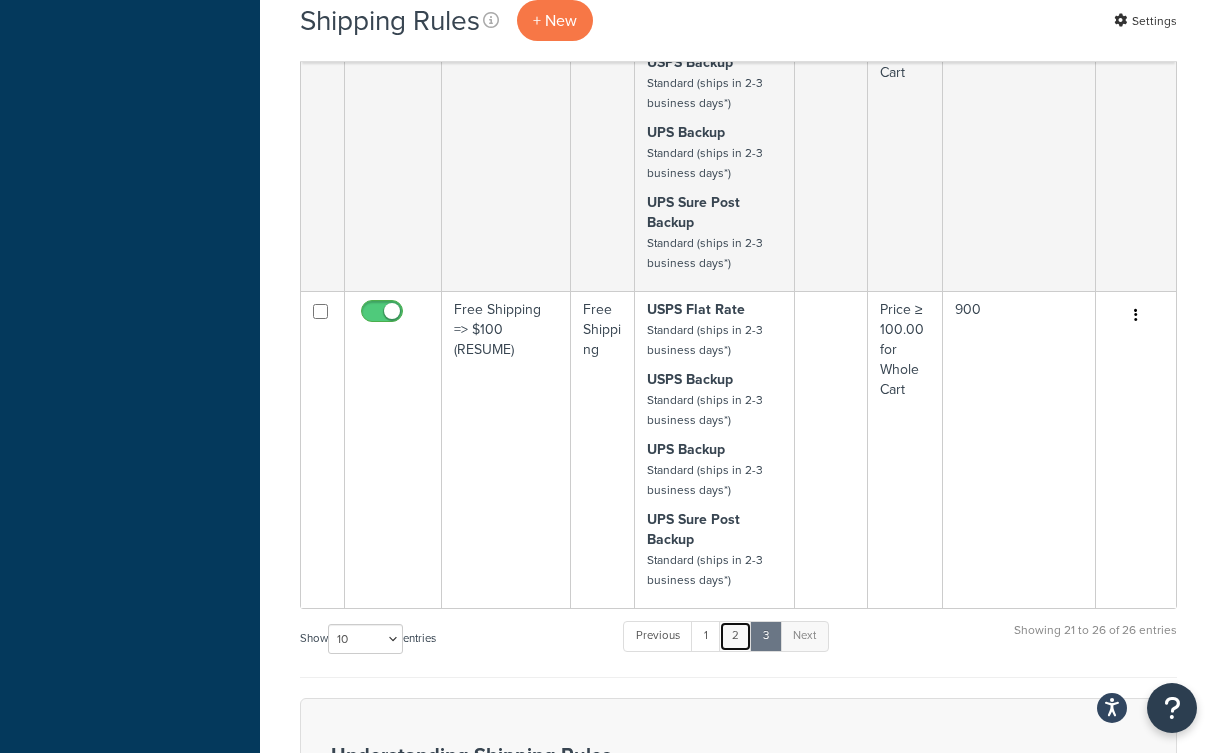click on "2" at bounding box center [735, 636] 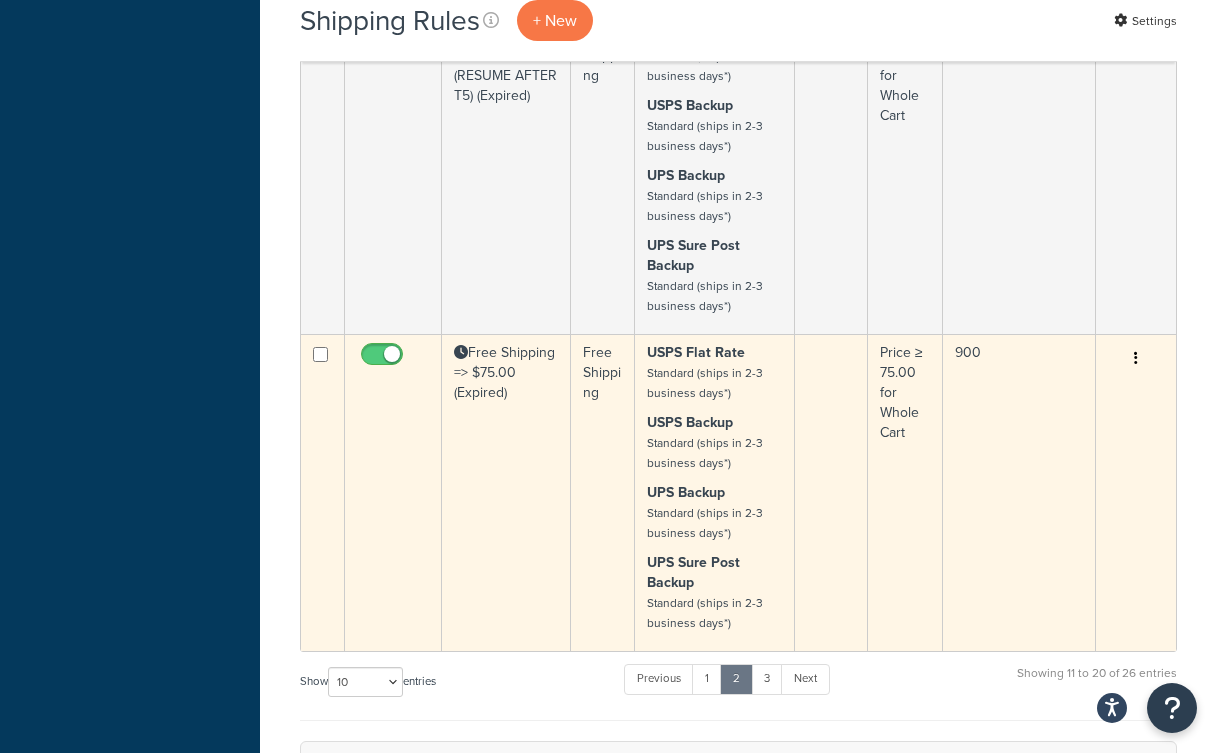 scroll, scrollTop: 1665, scrollLeft: 0, axis: vertical 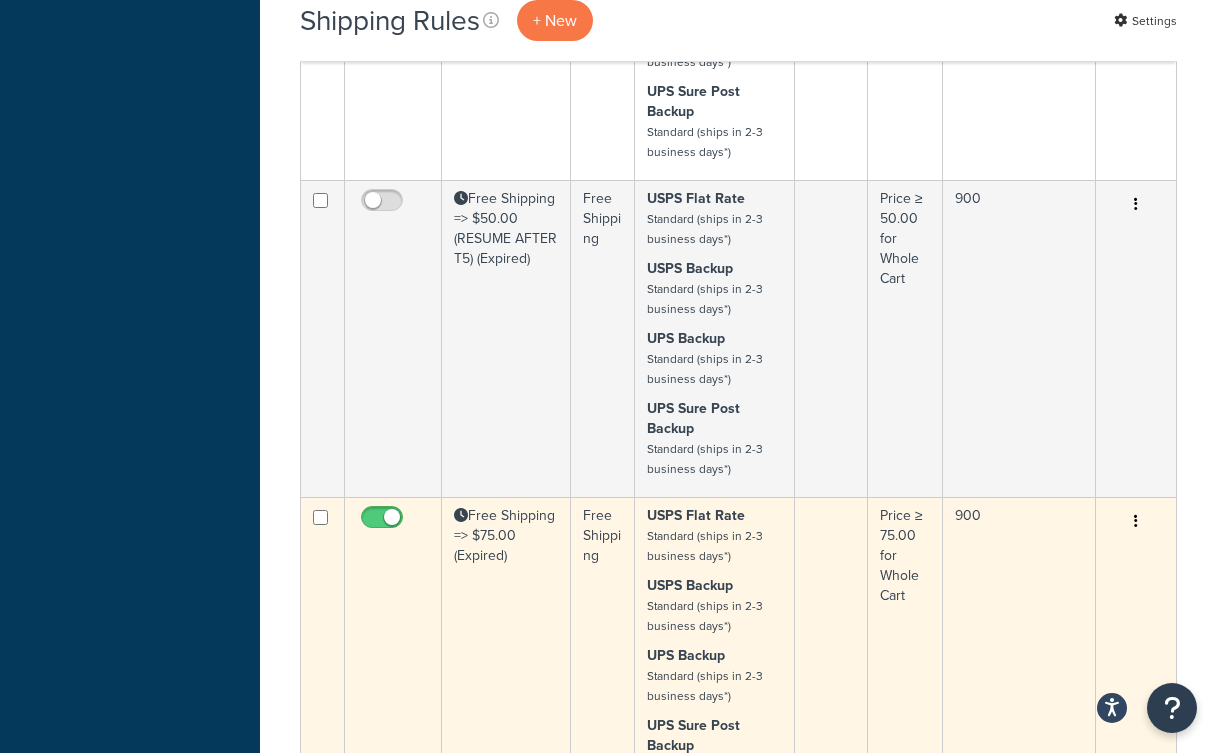 click at bounding box center (1136, 521) 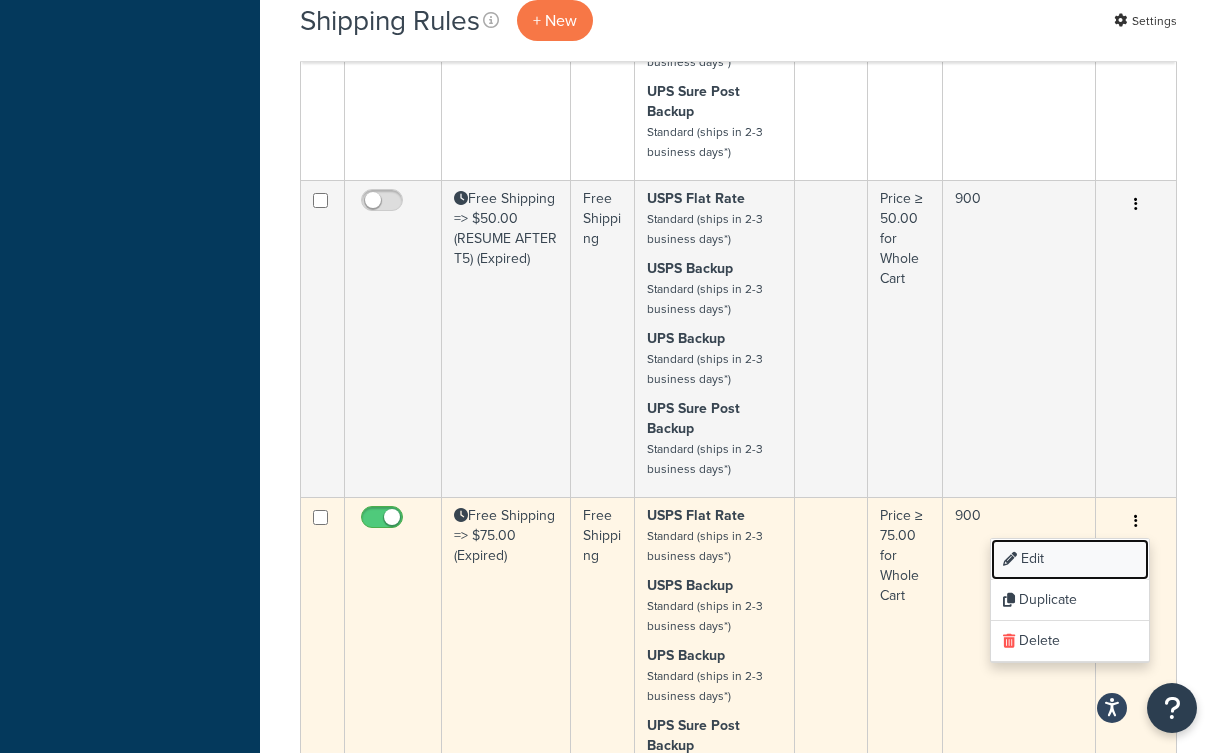 click on "Edit" at bounding box center (1070, 559) 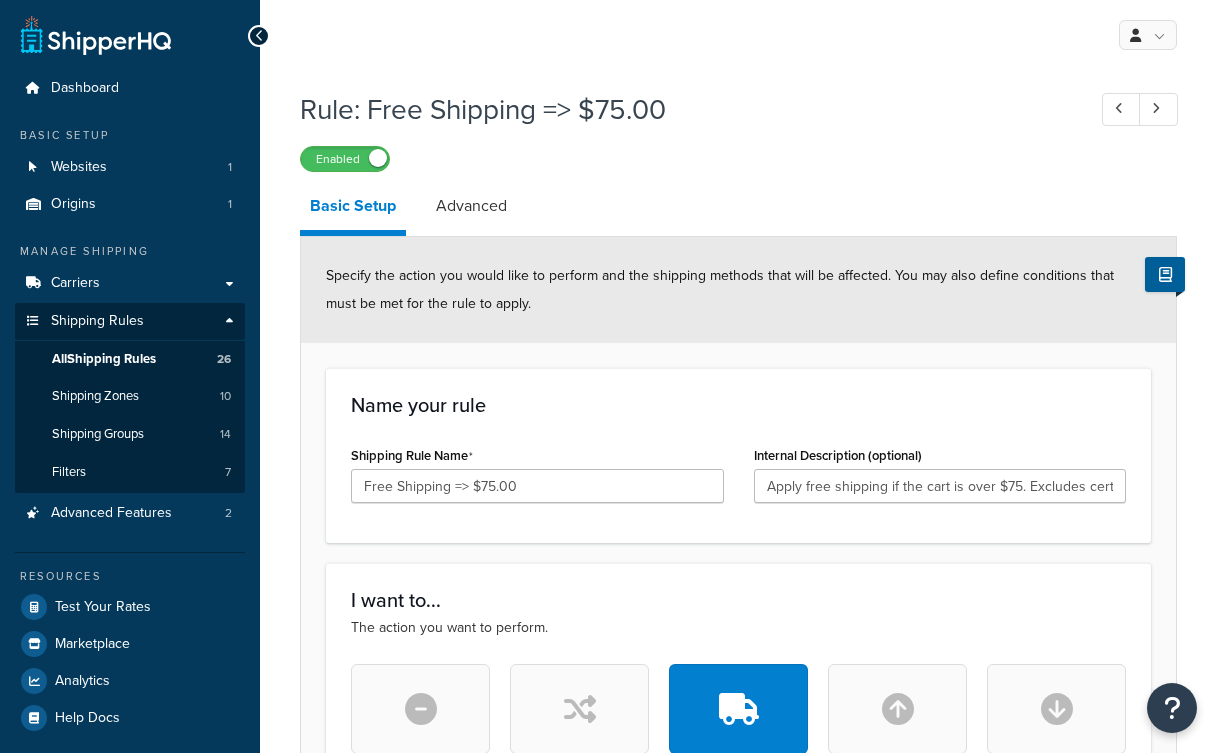 scroll, scrollTop: 0, scrollLeft: 0, axis: both 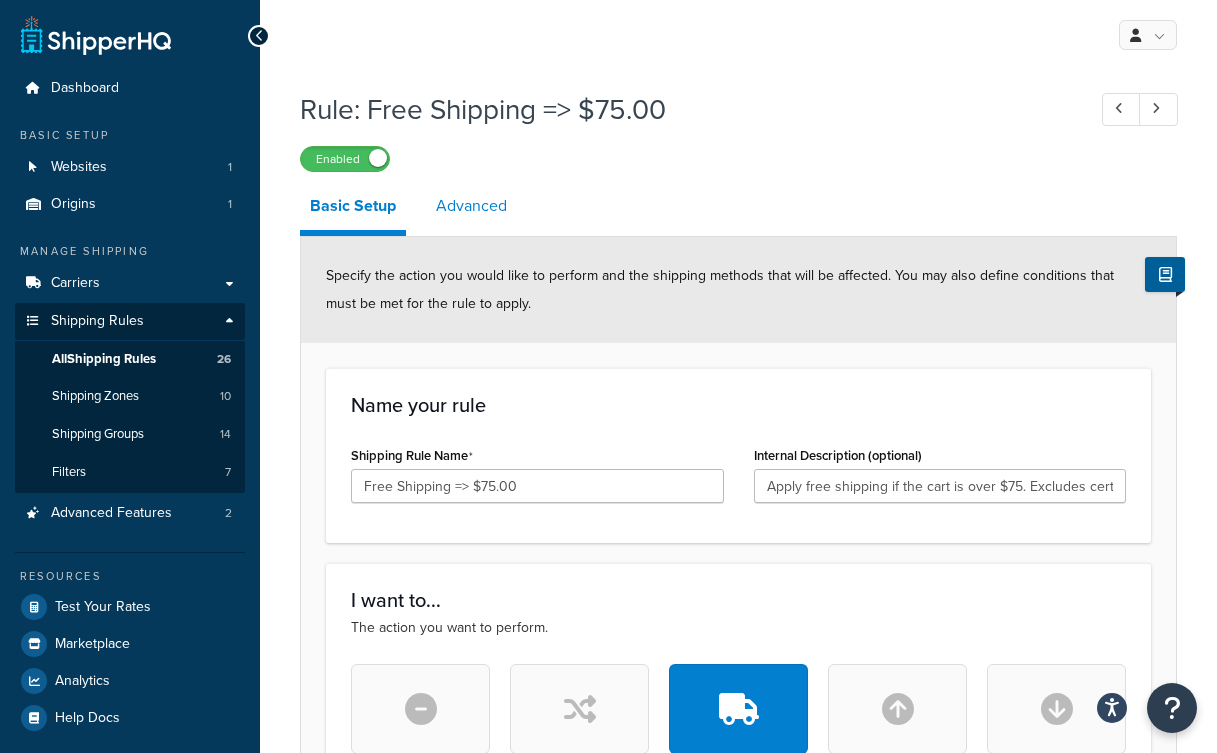 click on "Advanced" at bounding box center (471, 206) 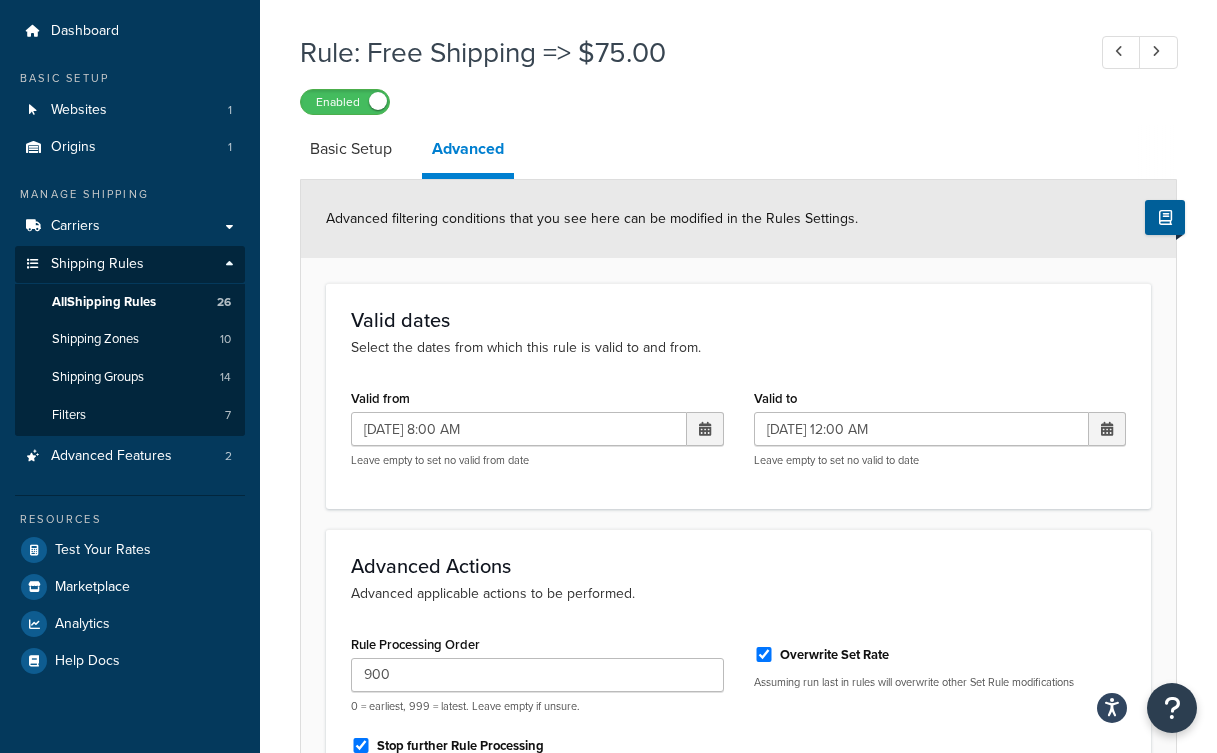 scroll, scrollTop: 65, scrollLeft: 0, axis: vertical 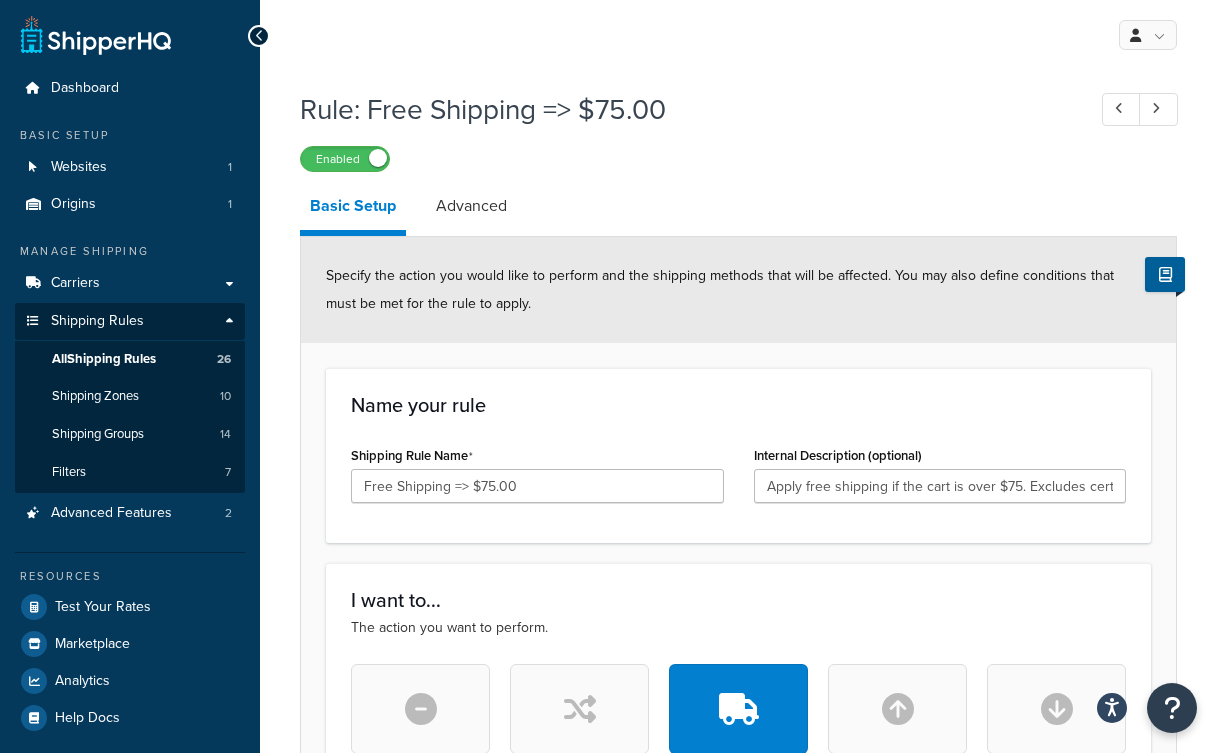 click at bounding box center [259, 36] 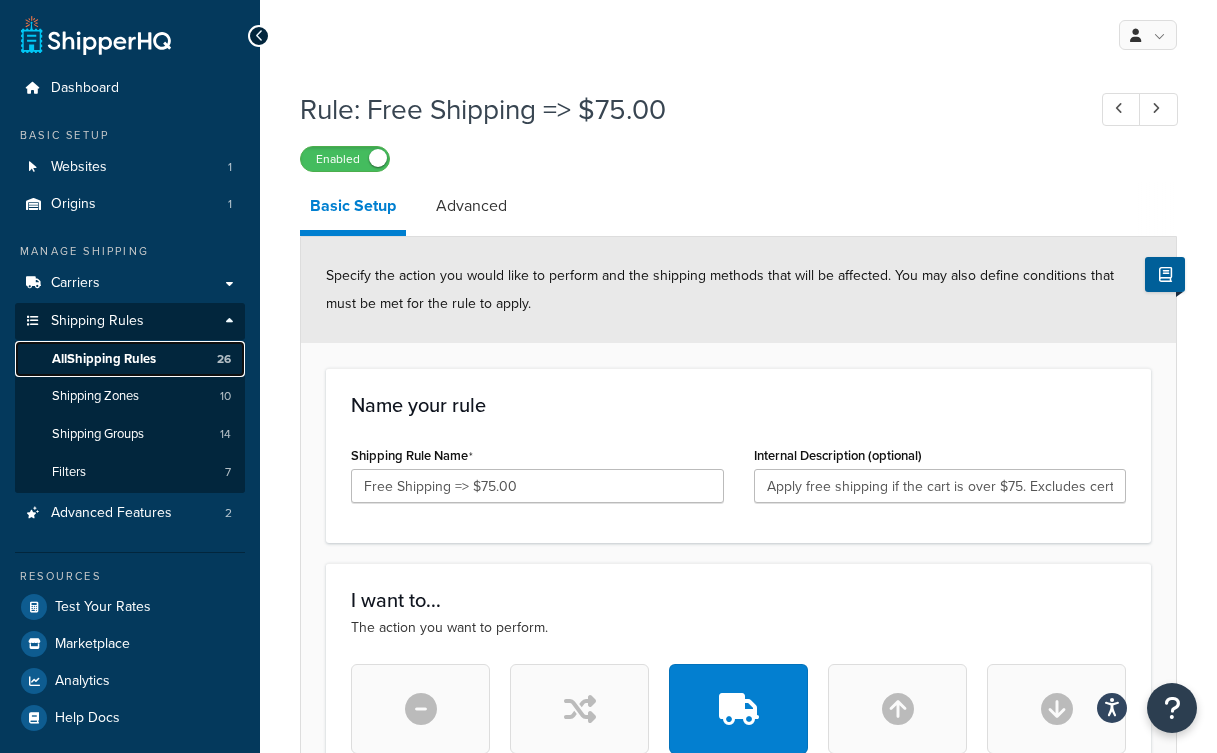 click on "All  Shipping Rules" at bounding box center (104, 359) 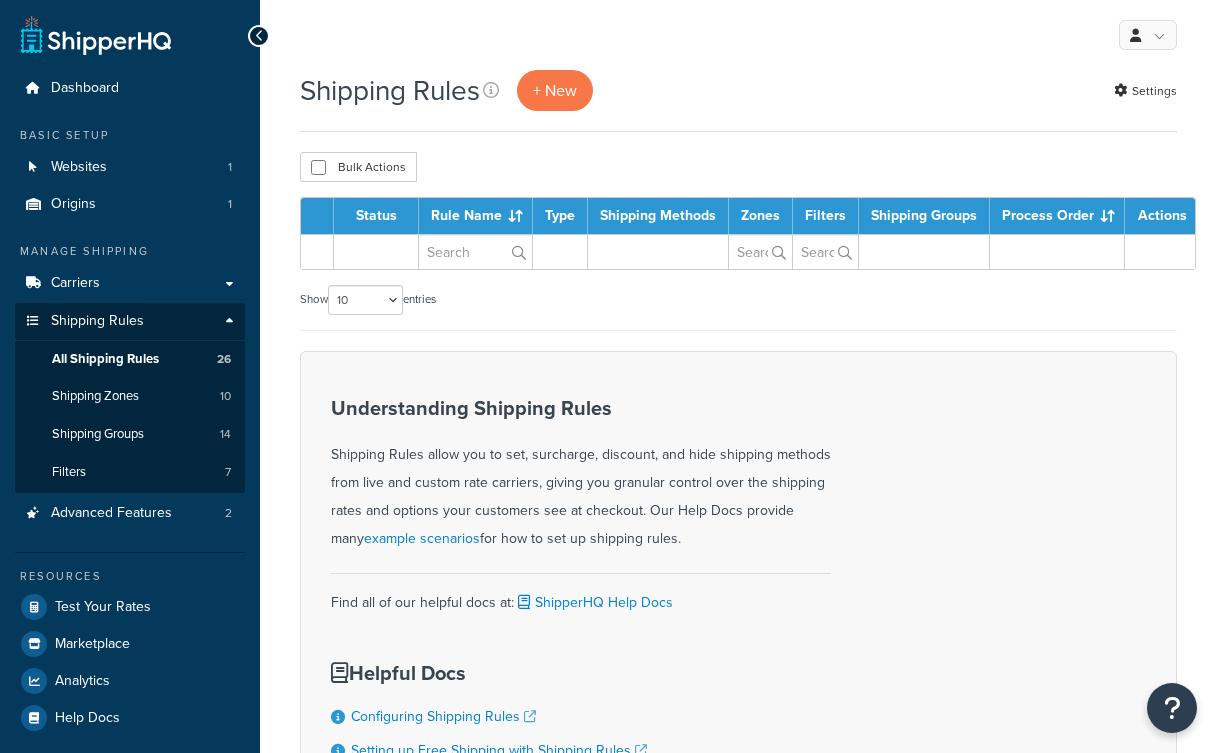 scroll, scrollTop: 0, scrollLeft: 0, axis: both 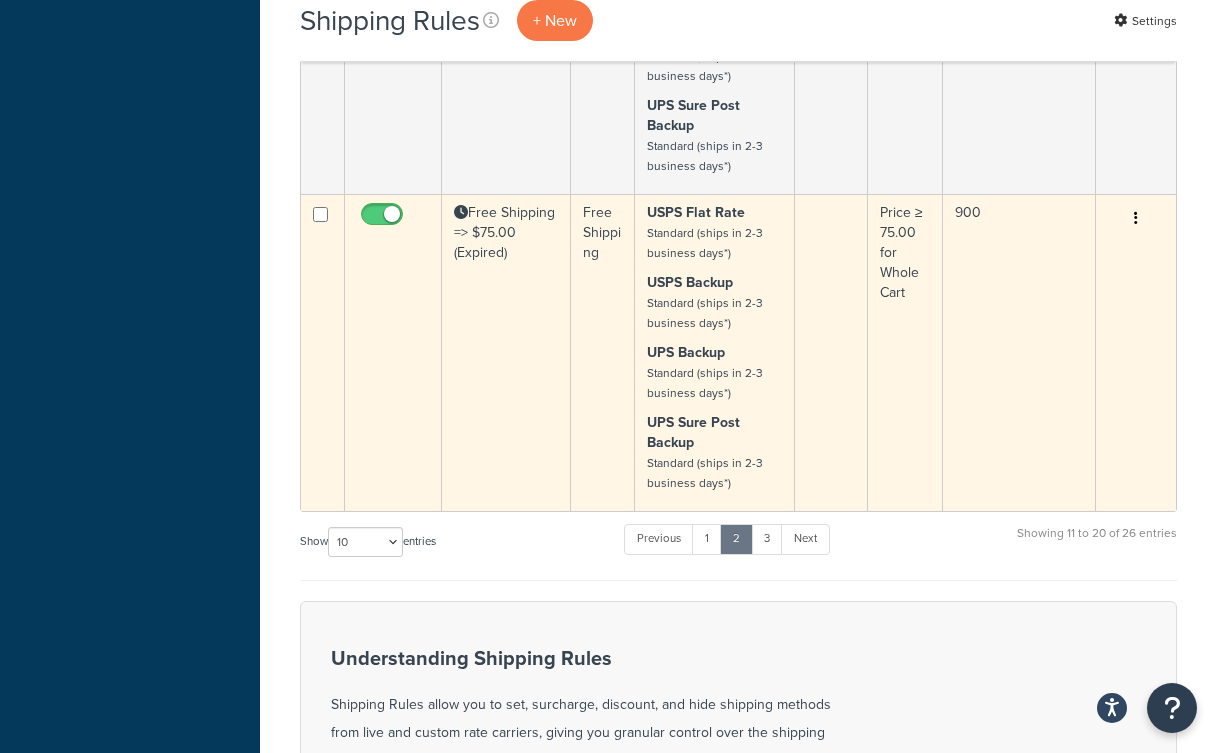 click at bounding box center (384, 219) 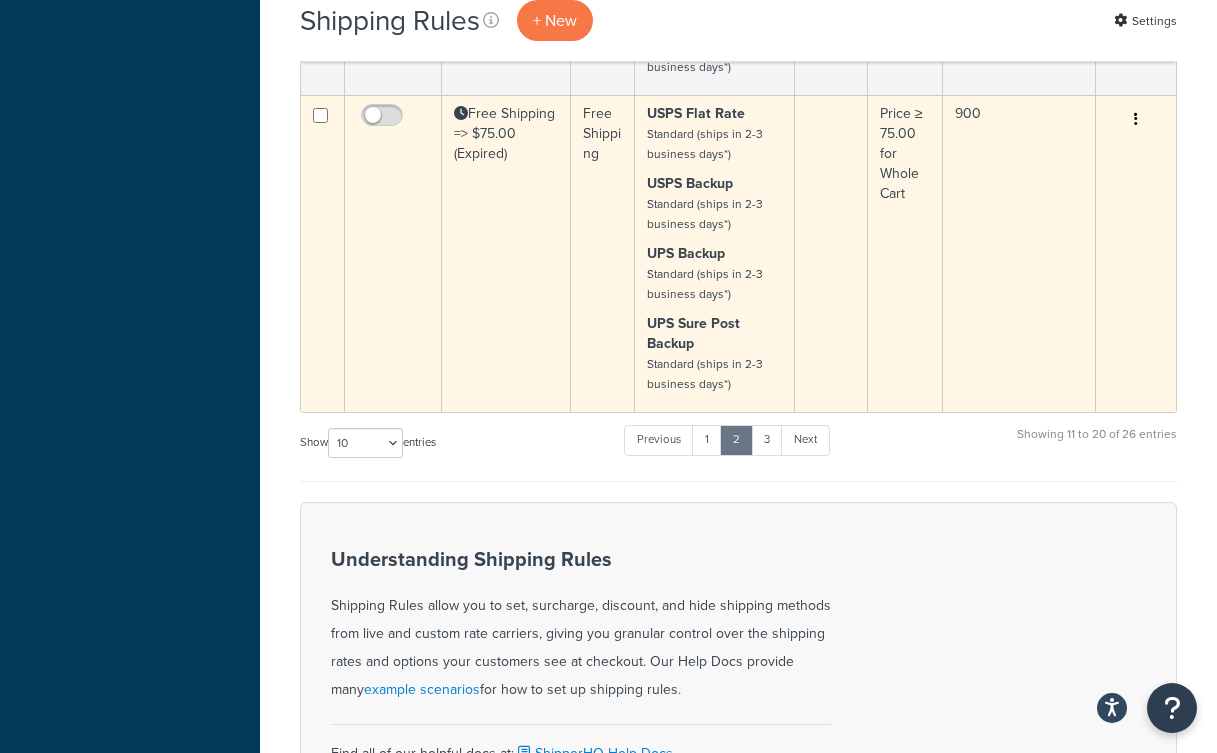 scroll, scrollTop: 2169, scrollLeft: 0, axis: vertical 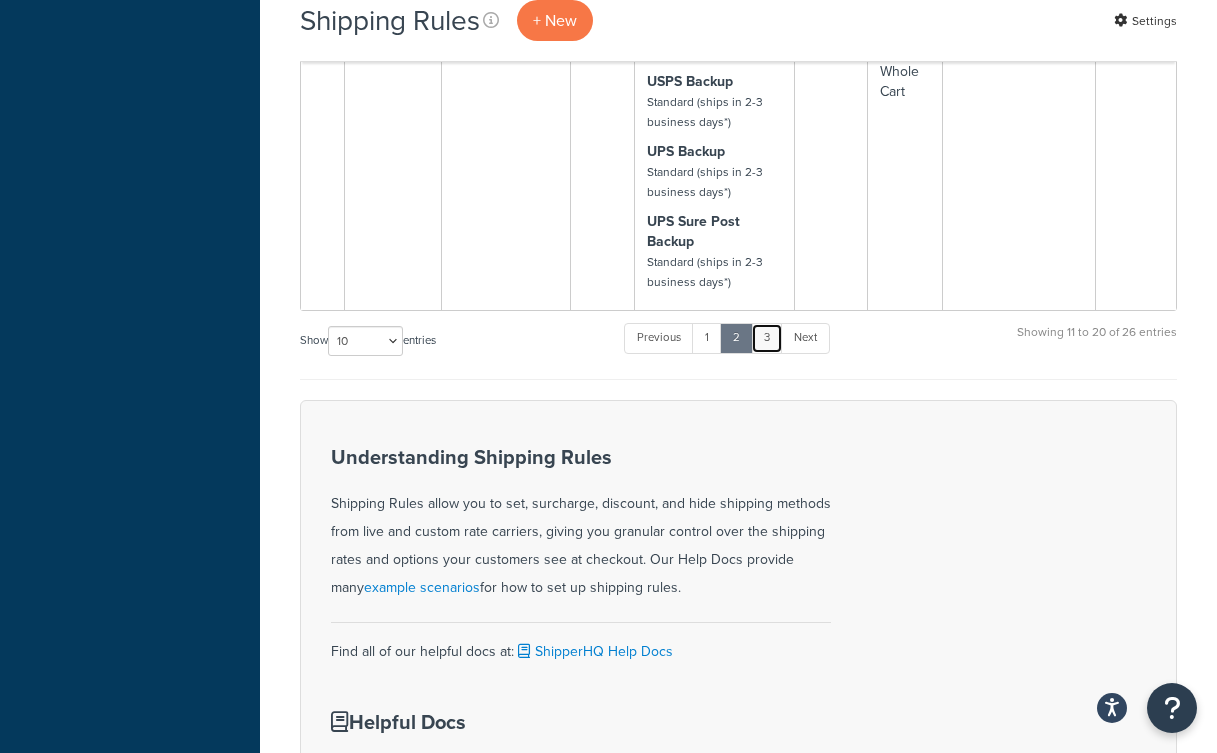 click on "3" at bounding box center (767, 338) 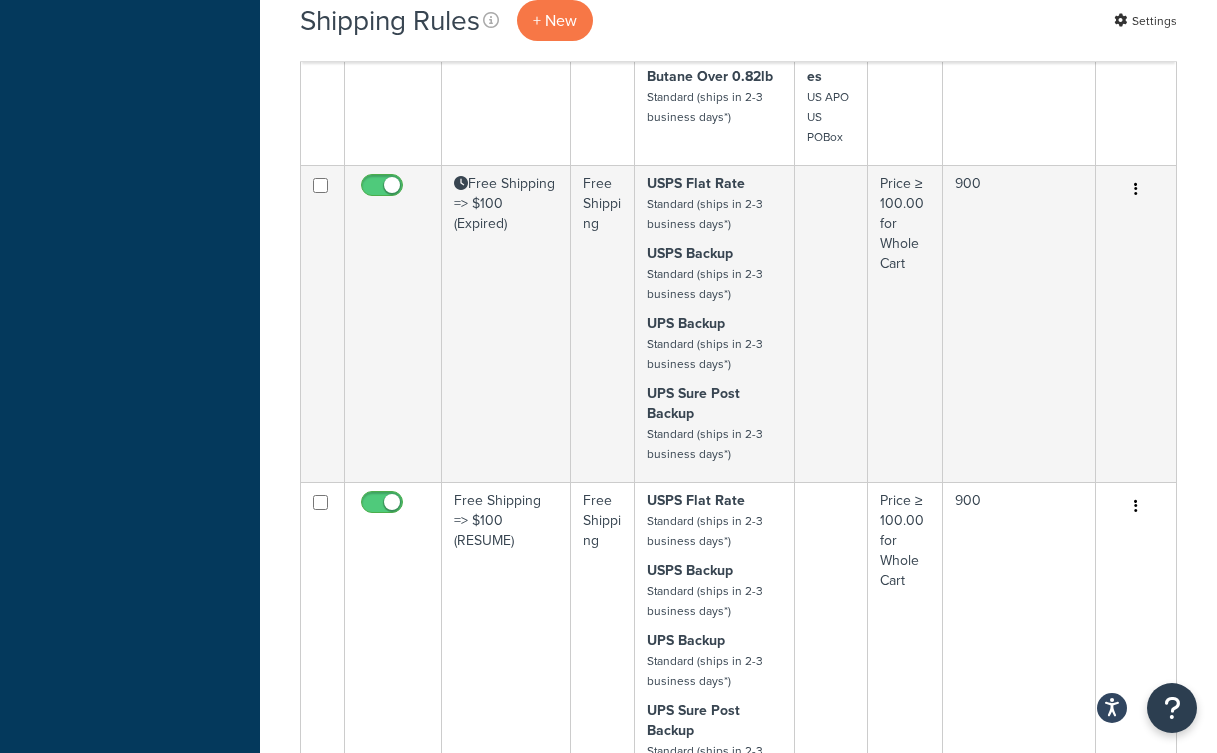 scroll, scrollTop: 1072, scrollLeft: 0, axis: vertical 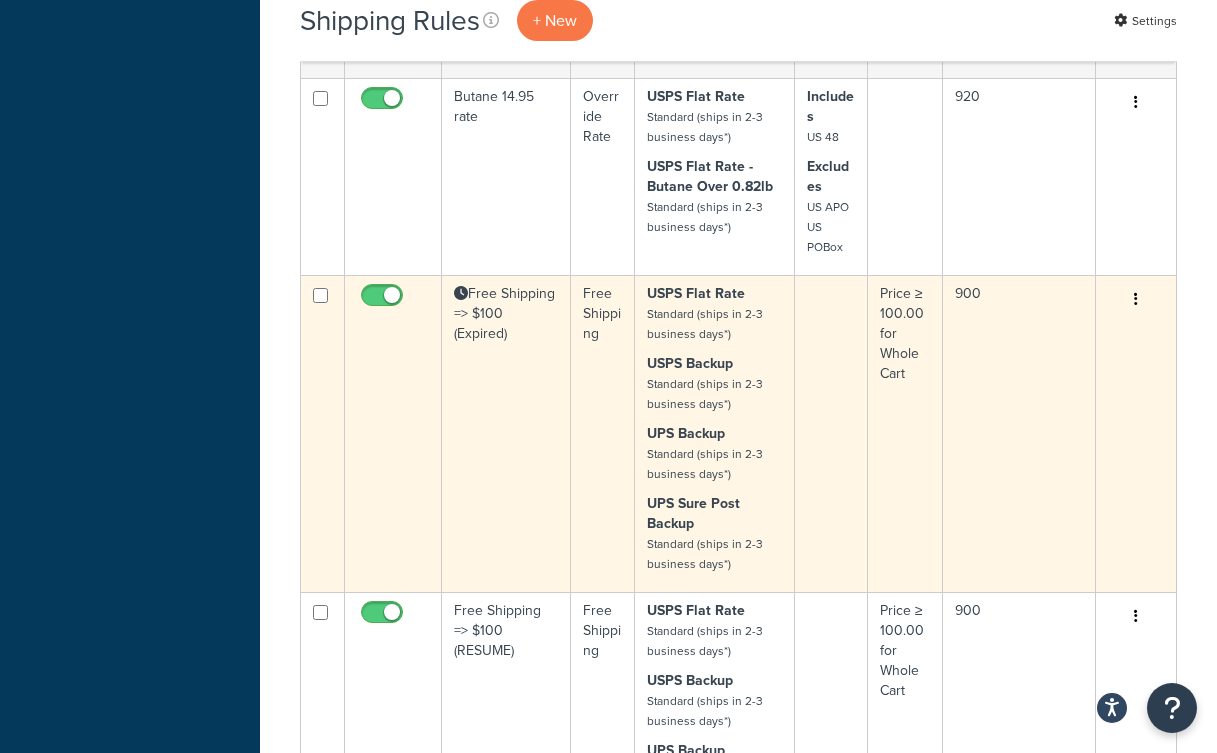 click at bounding box center (384, 300) 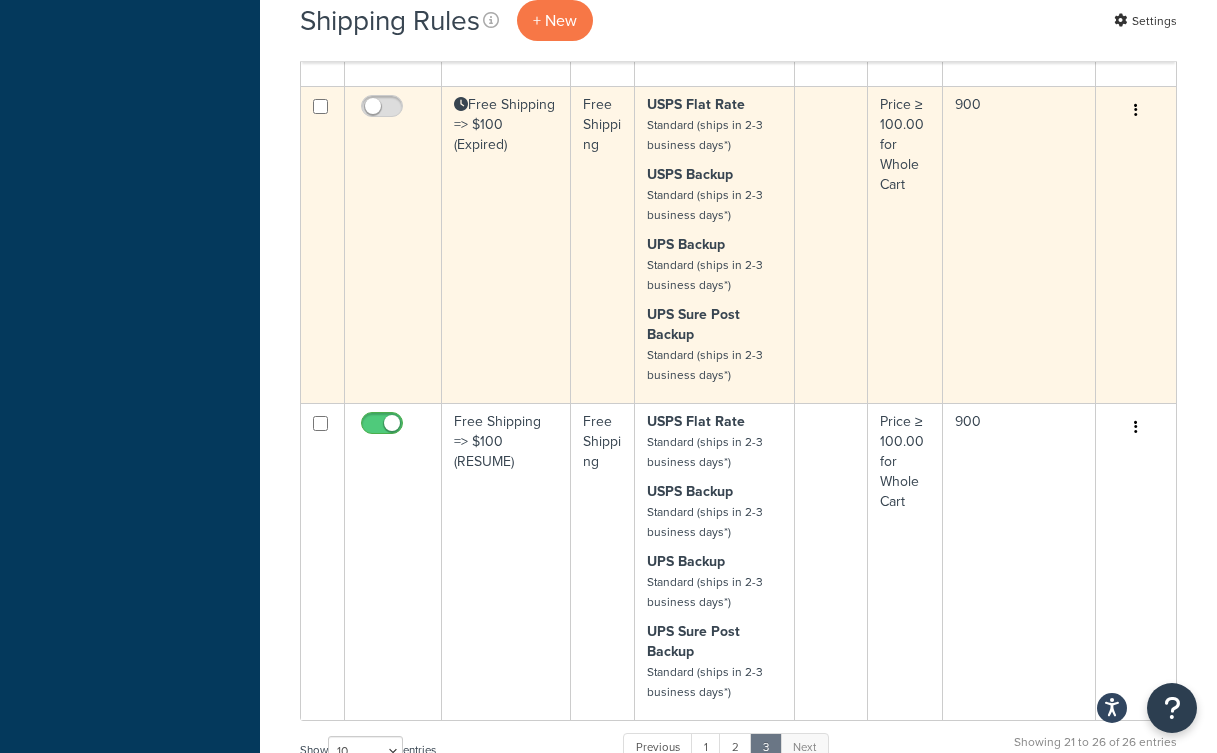 scroll, scrollTop: 1263, scrollLeft: 0, axis: vertical 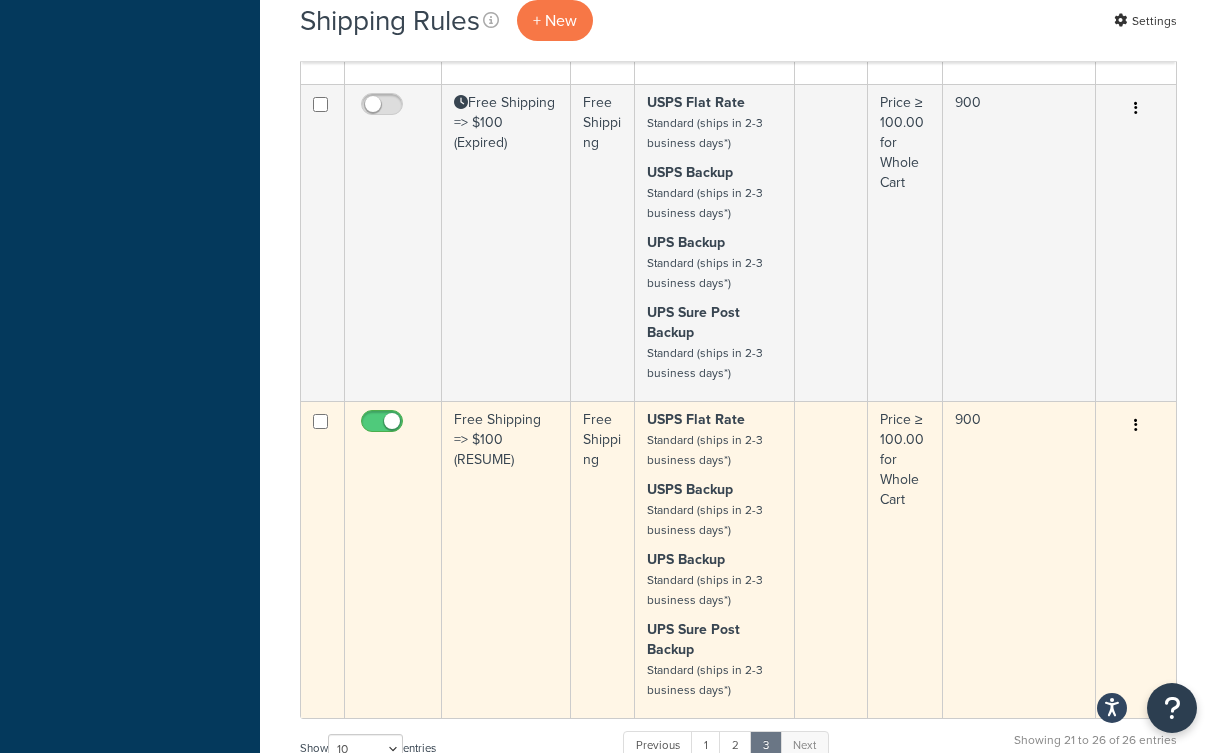 click at bounding box center (1136, 425) 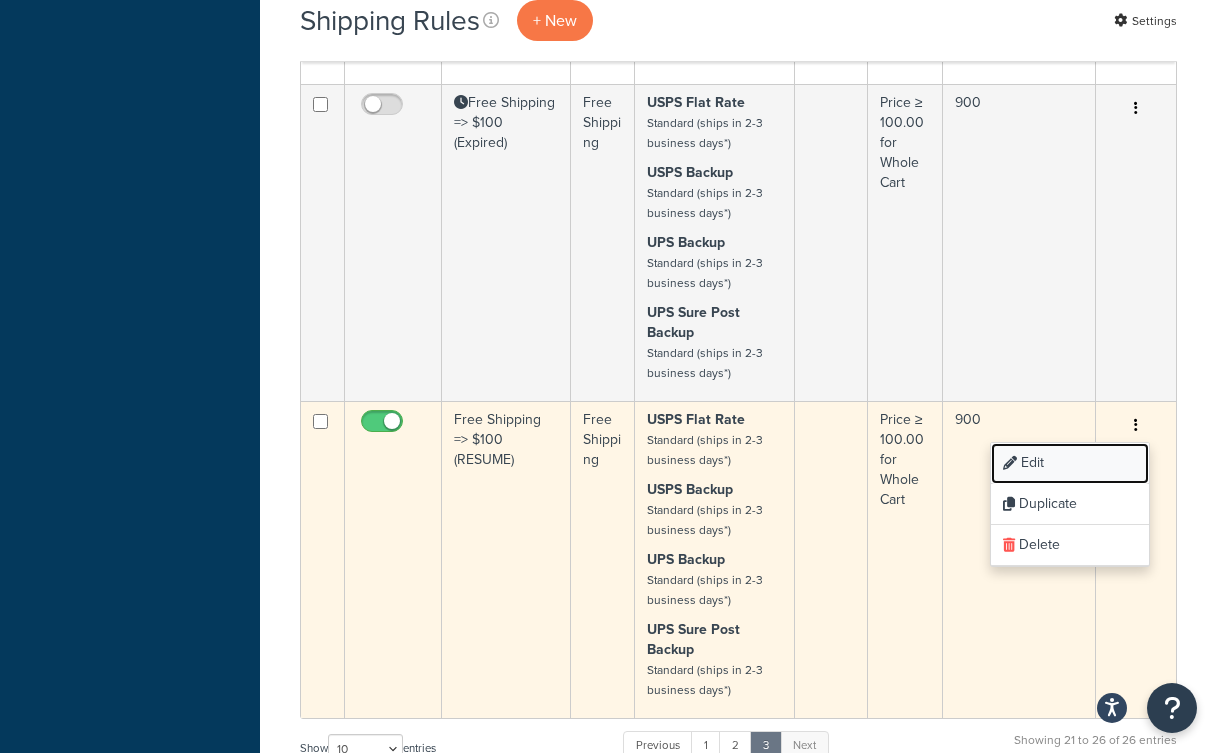 click on "Edit" at bounding box center (1070, 463) 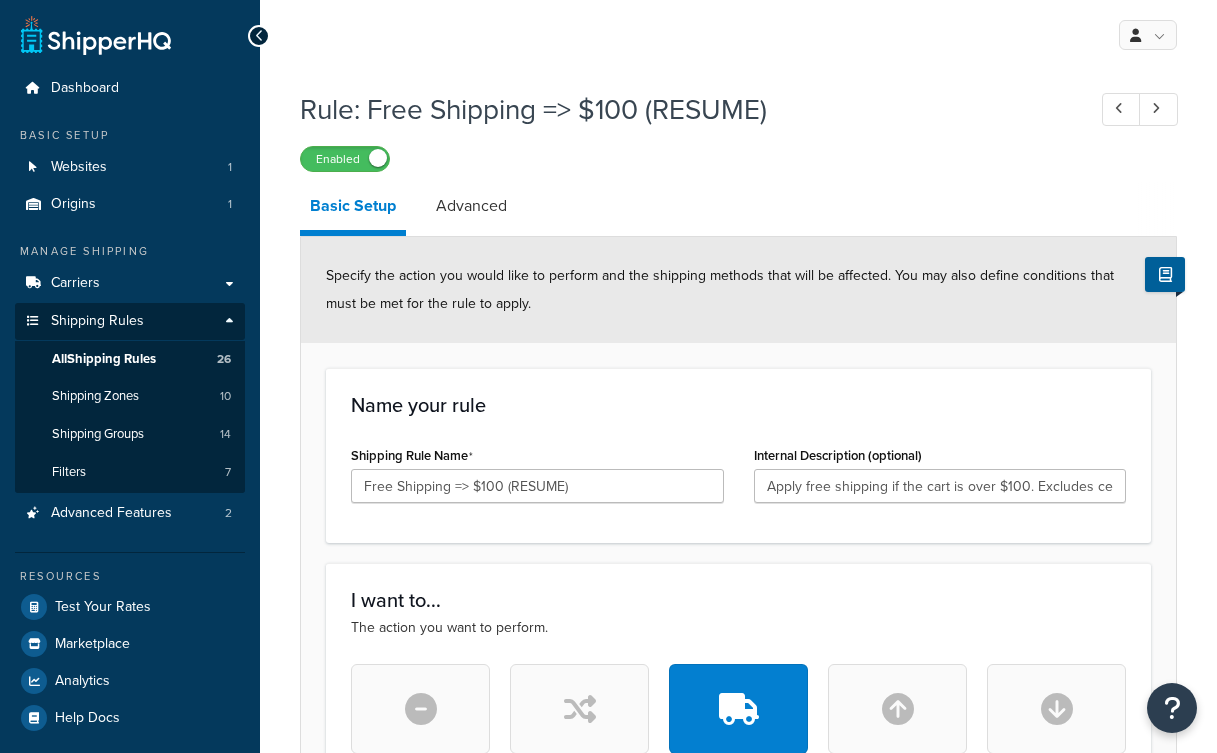 scroll, scrollTop: 0, scrollLeft: 0, axis: both 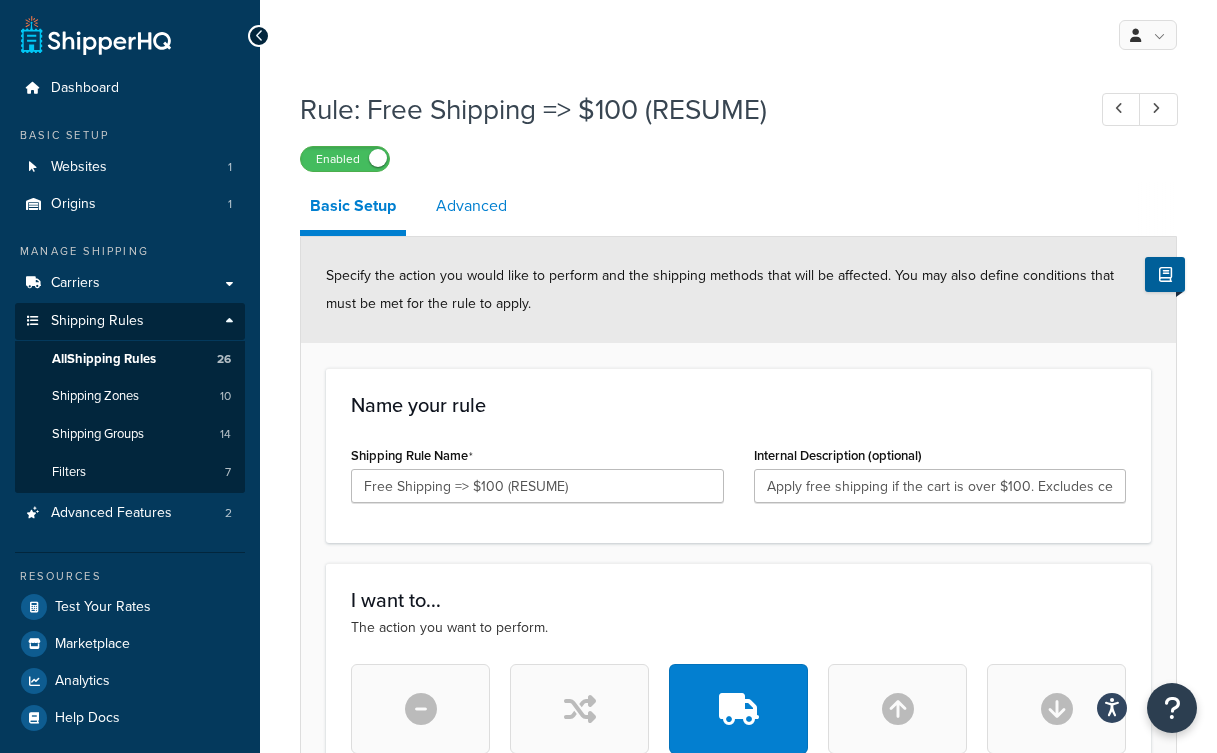 click on "Advanced" at bounding box center [471, 206] 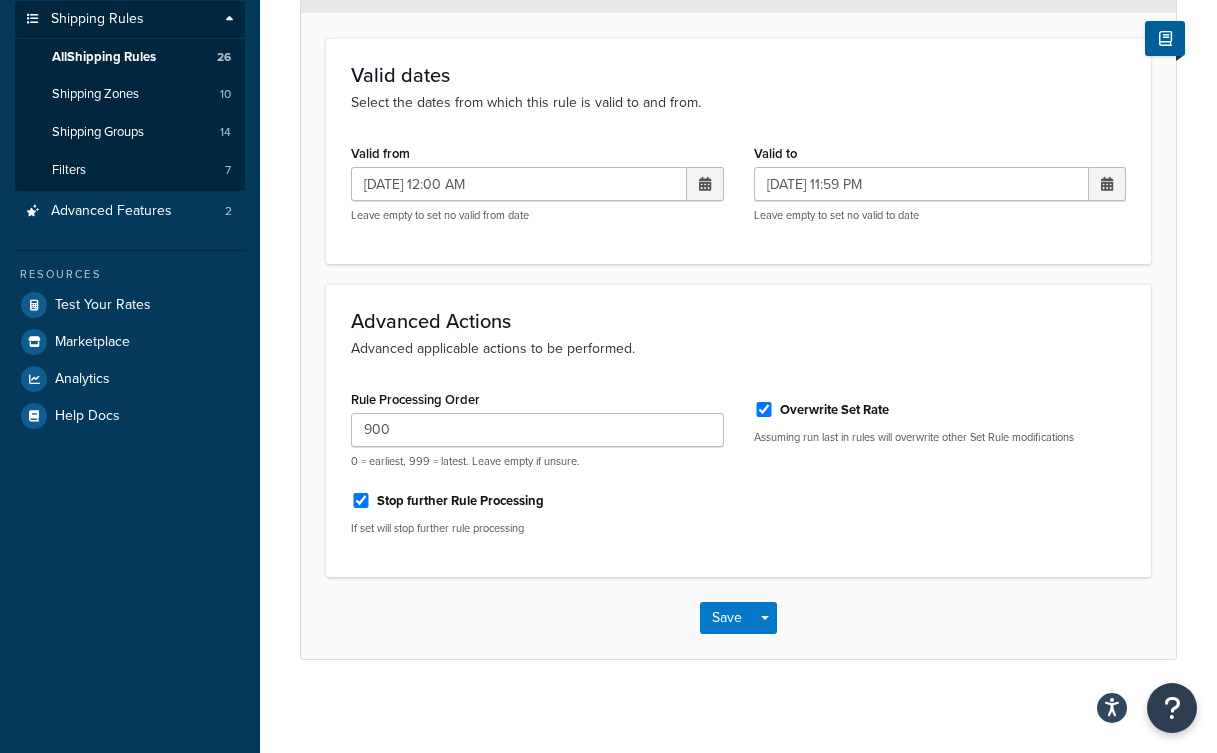 scroll, scrollTop: 303, scrollLeft: 0, axis: vertical 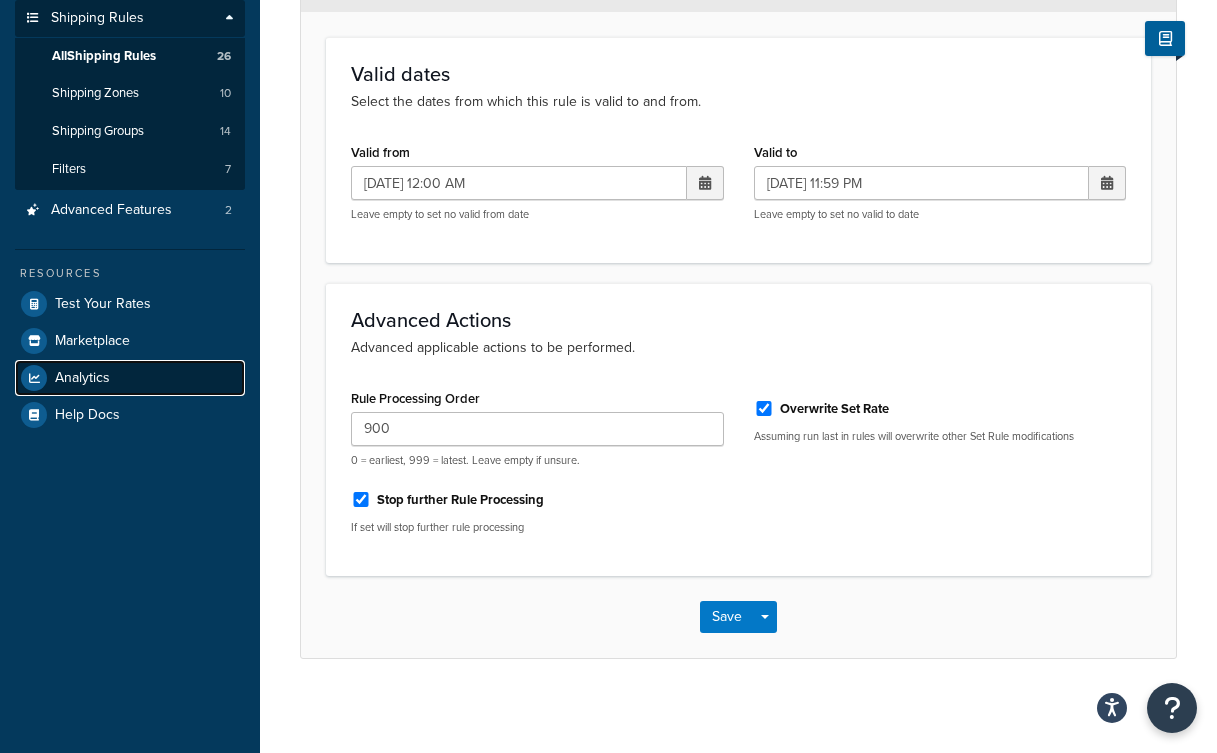 click on "Analytics" at bounding box center (82, 378) 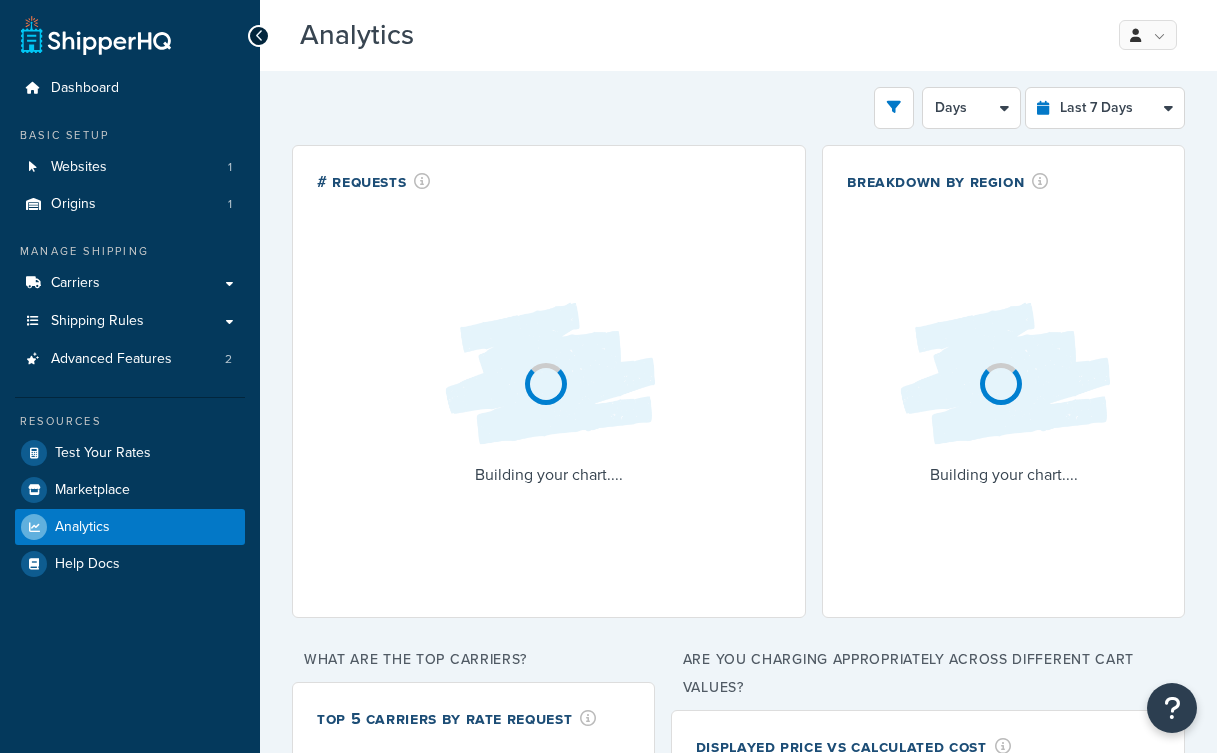 scroll, scrollTop: 0, scrollLeft: 0, axis: both 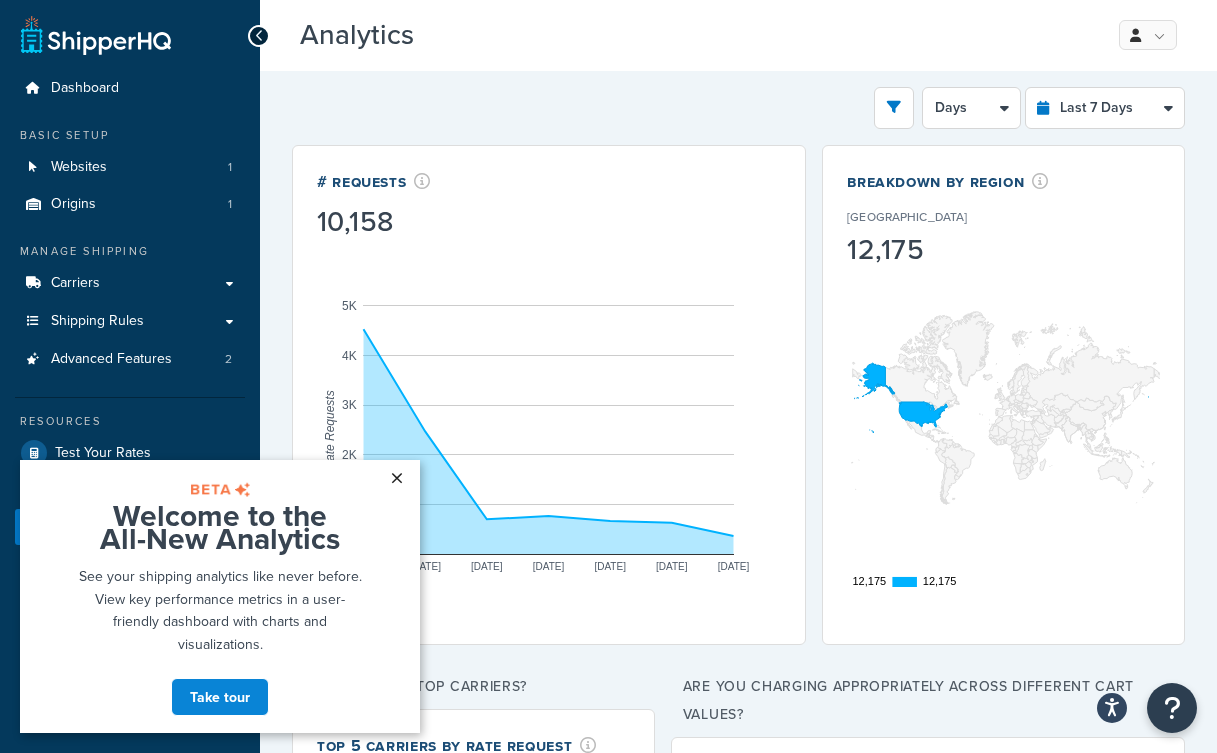 click on "×" at bounding box center (396, 478) 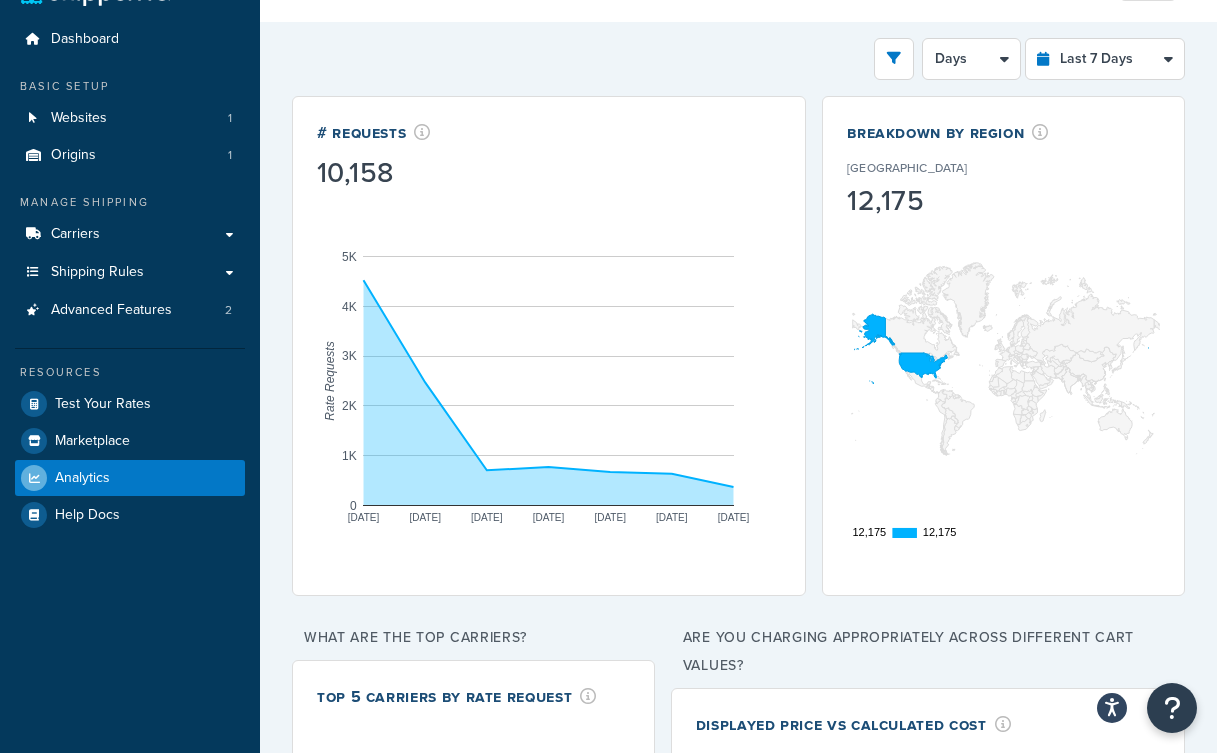 scroll, scrollTop: 0, scrollLeft: 0, axis: both 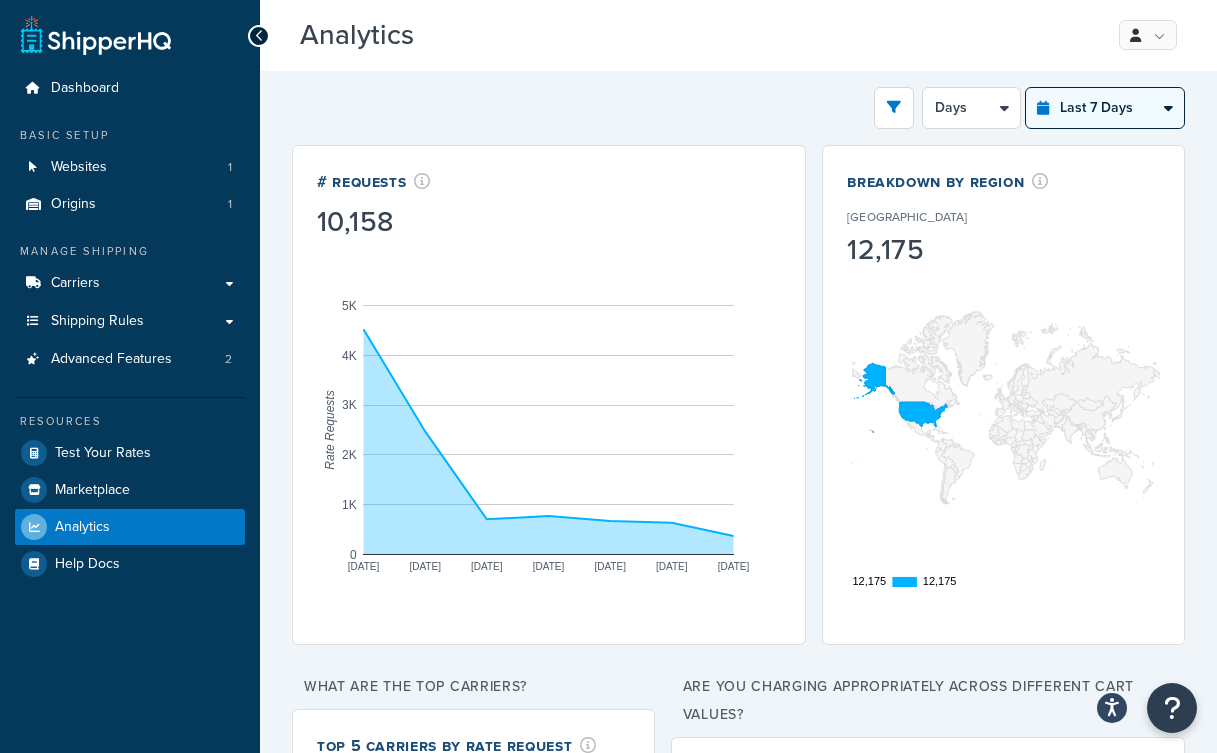 click on "Last 24 Hours Last 7 Days Last 30 Days Last 3 Months Last 6 Months Last 12 Months" at bounding box center [1105, 108] 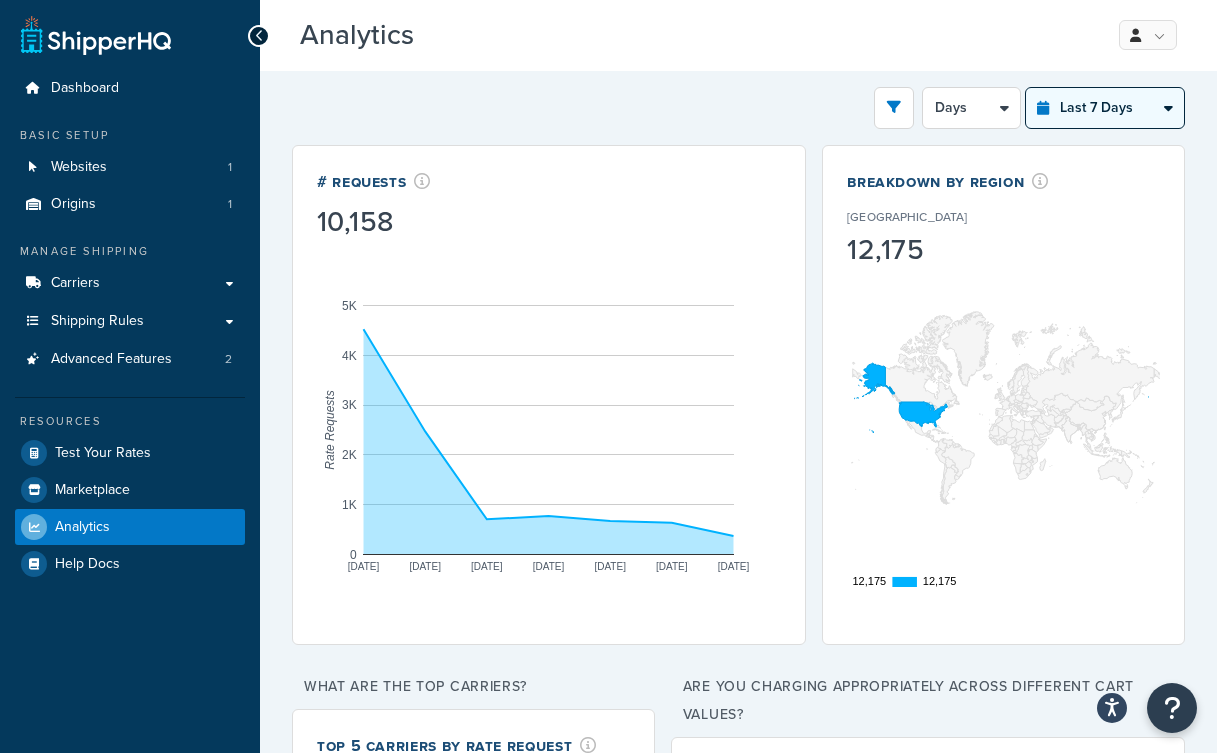 select on "last_6_months" 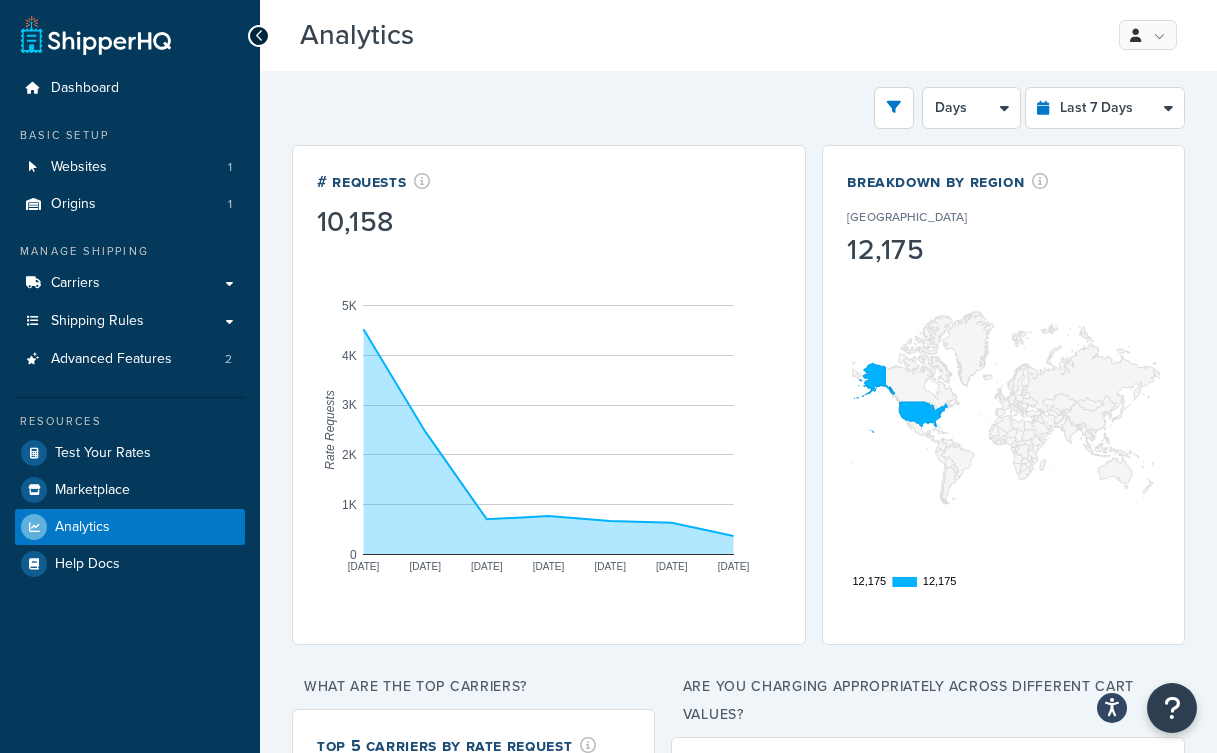 select on "1w" 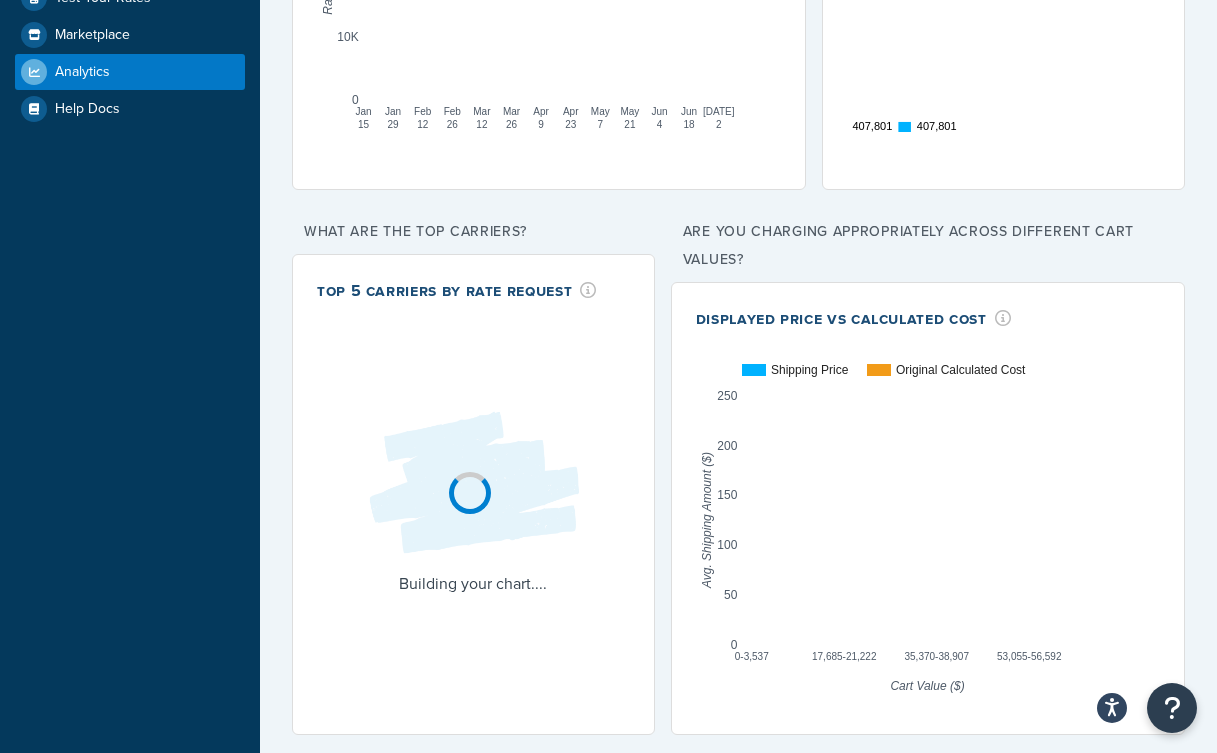 scroll, scrollTop: 472, scrollLeft: 0, axis: vertical 